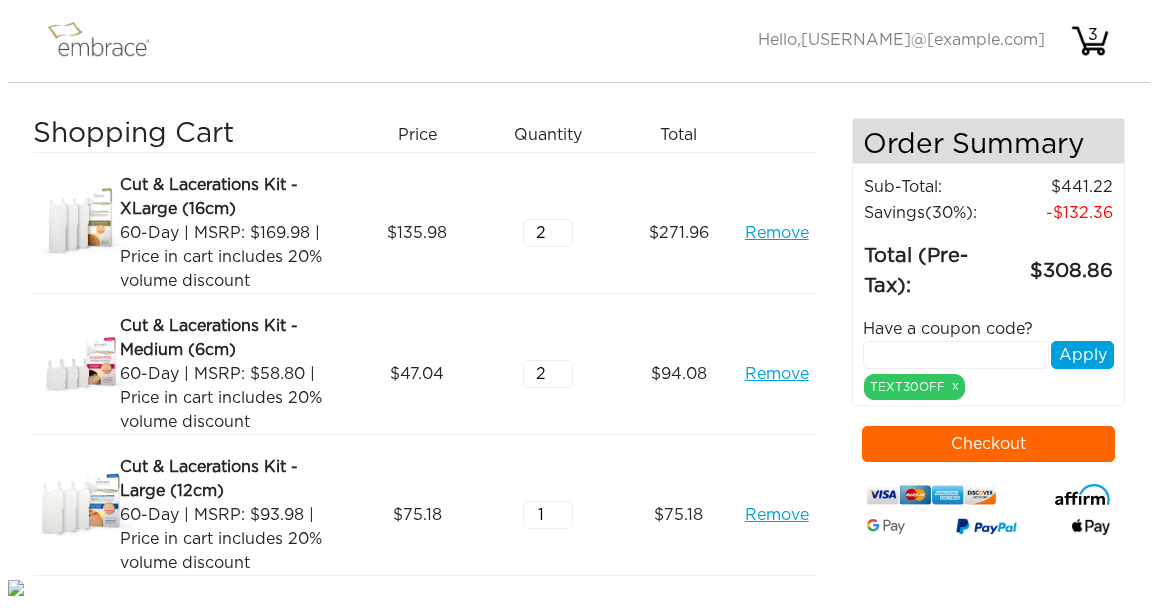 scroll, scrollTop: 0, scrollLeft: 0, axis: both 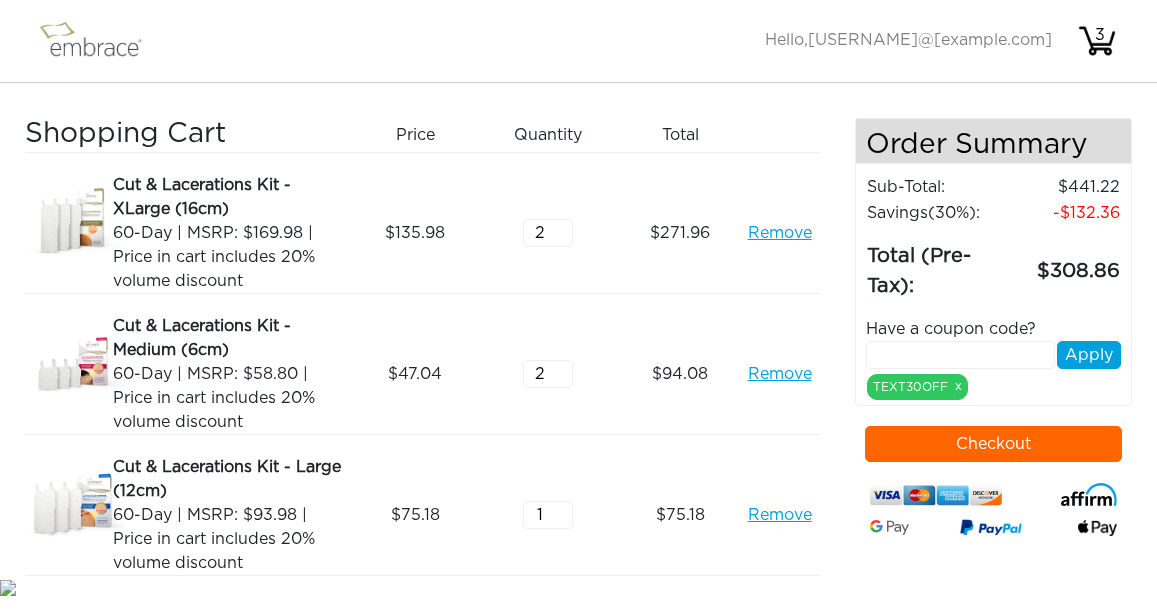 click on "Remove" at bounding box center (780, 374) 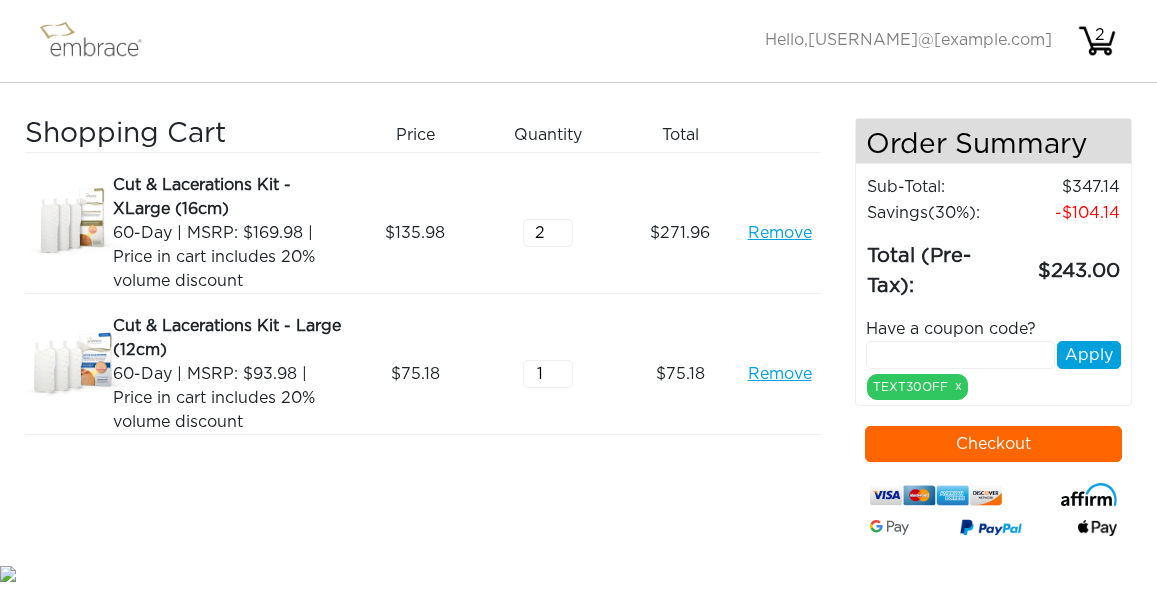 click on "Remove" at bounding box center (780, 233) 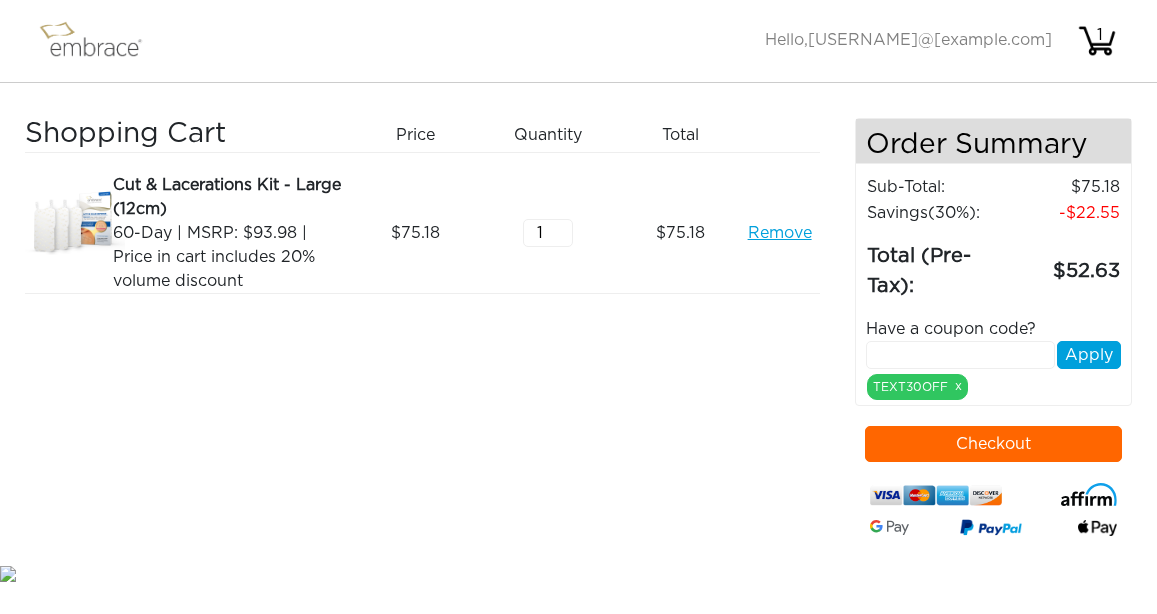 click on "1" at bounding box center [548, 233] 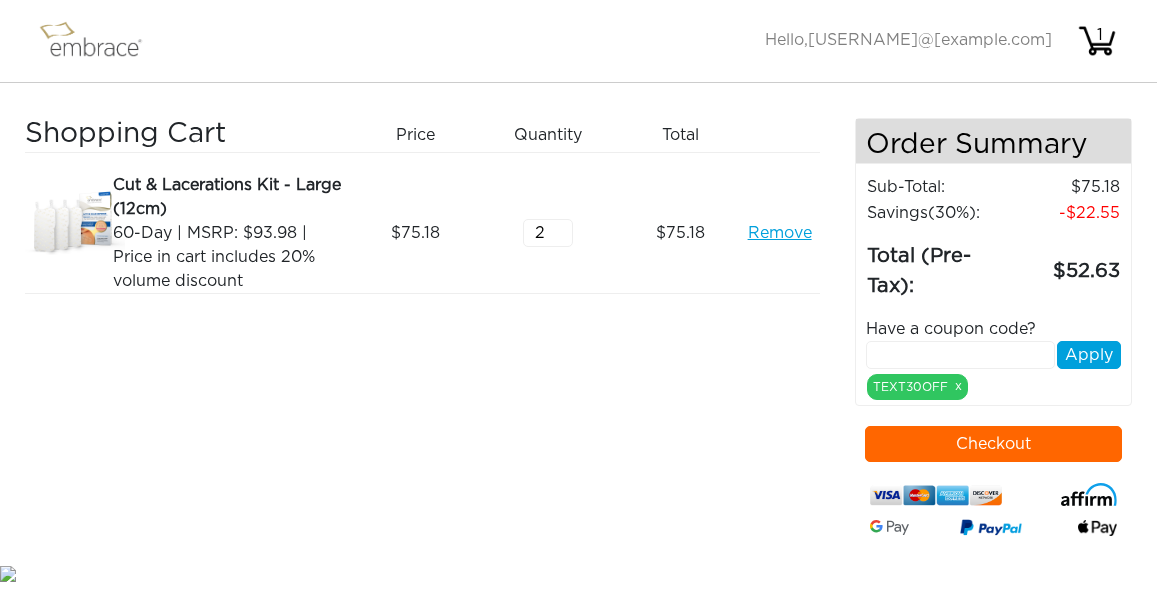 click on "2" at bounding box center [548, 233] 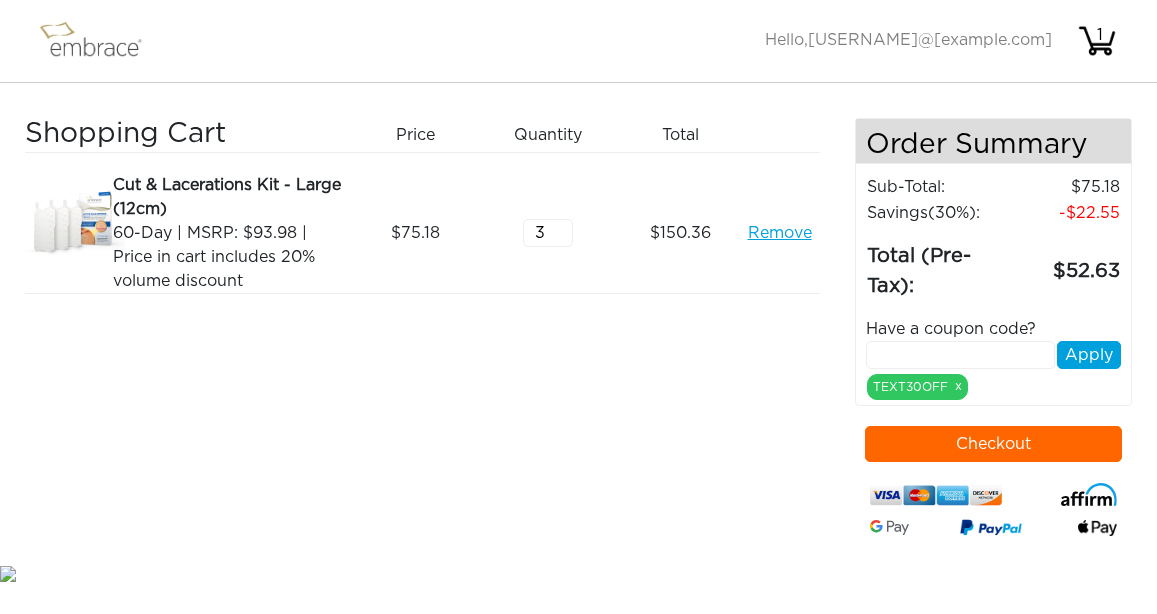 click on "3" at bounding box center (548, 233) 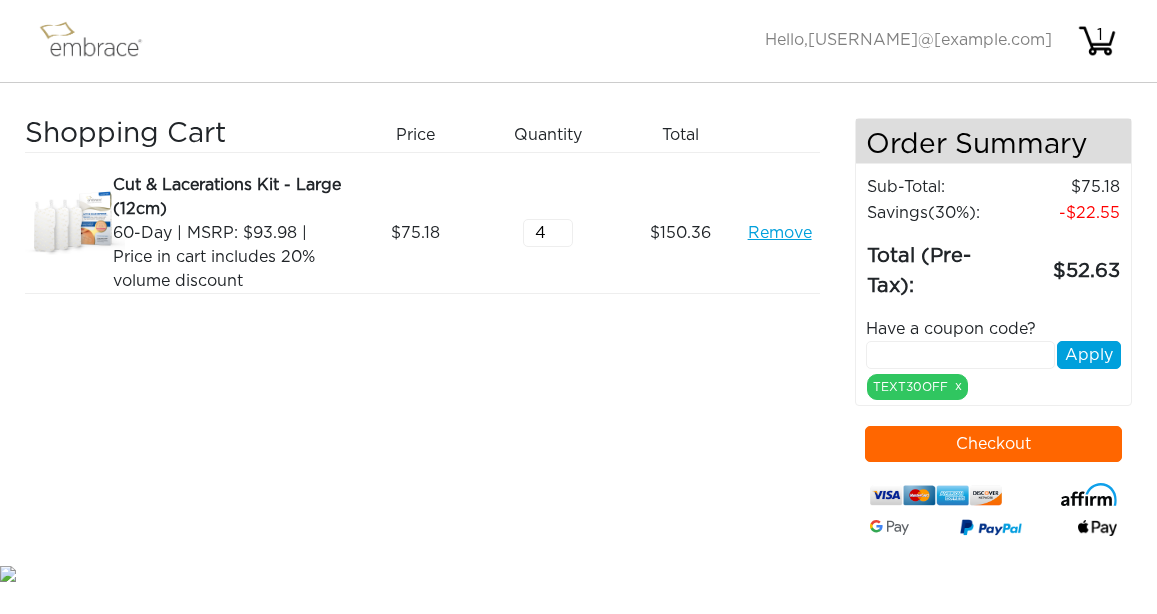 type on "4" 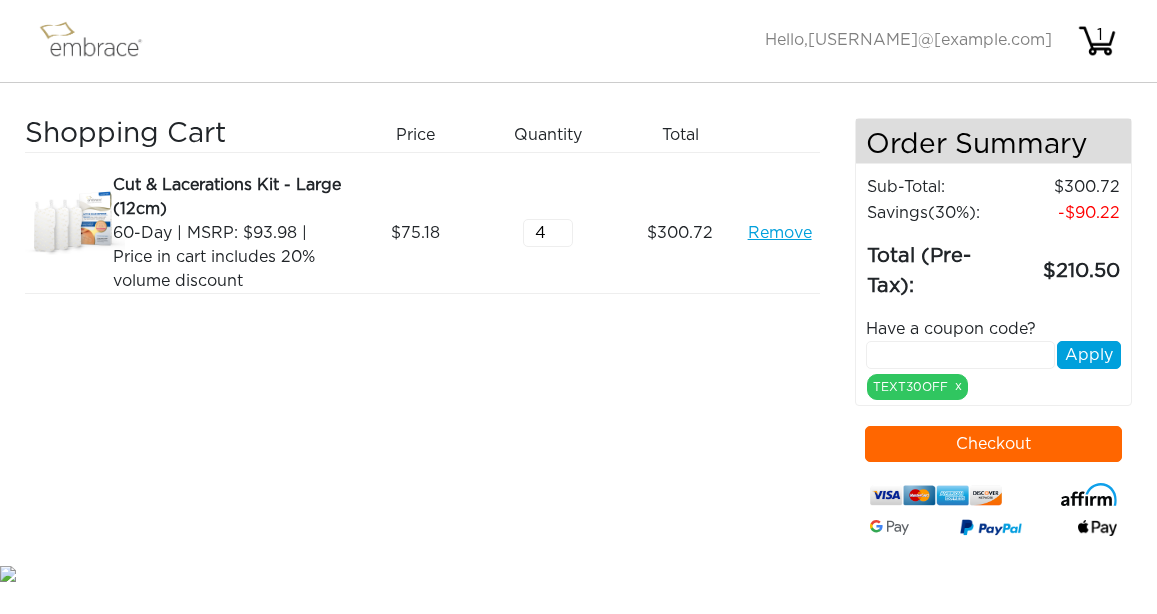 click on "Checkout" at bounding box center (993, 444) 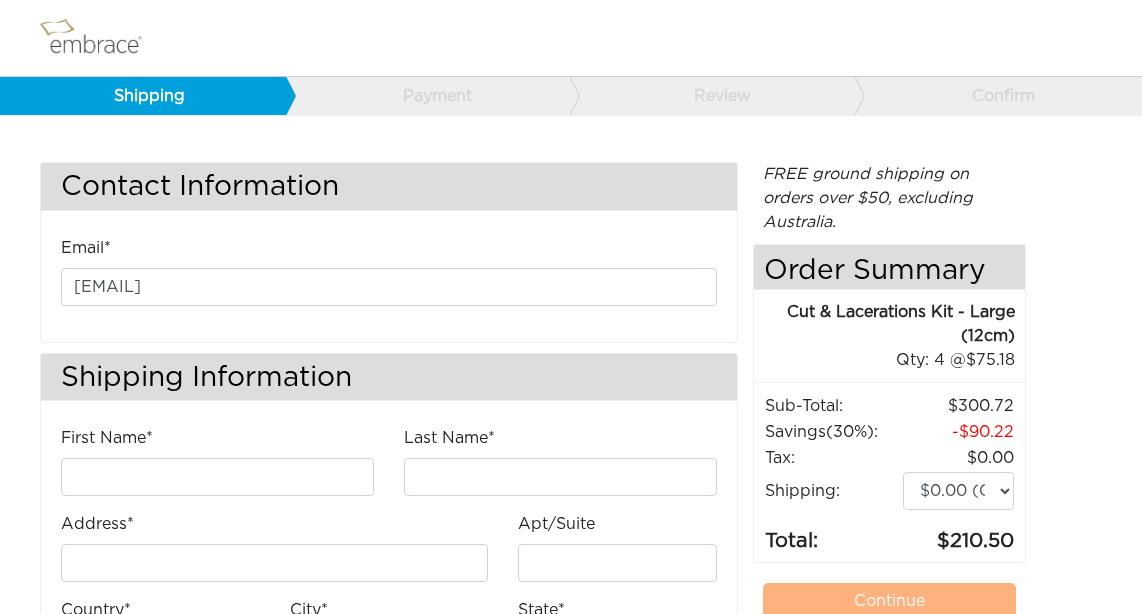 scroll, scrollTop: 0, scrollLeft: 0, axis: both 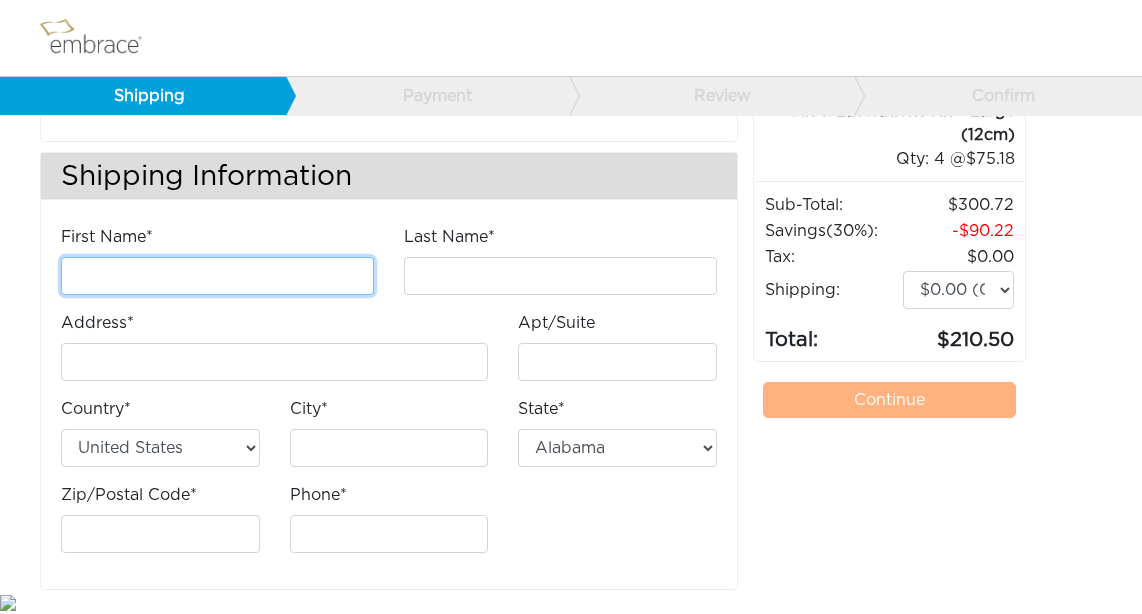 click on "First Name*" at bounding box center [217, 276] 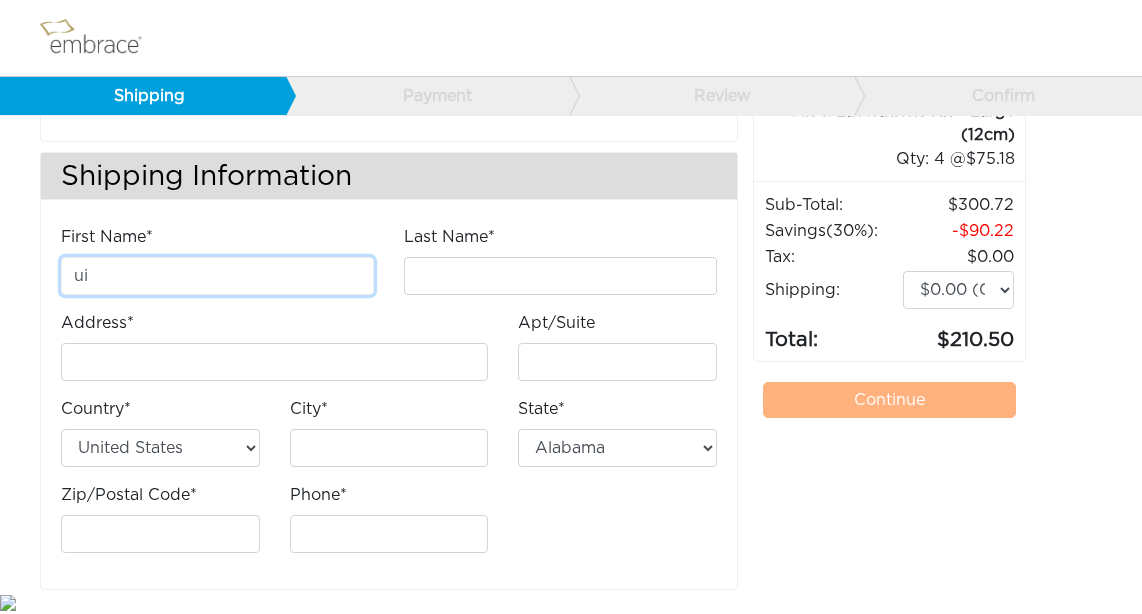 type on "u" 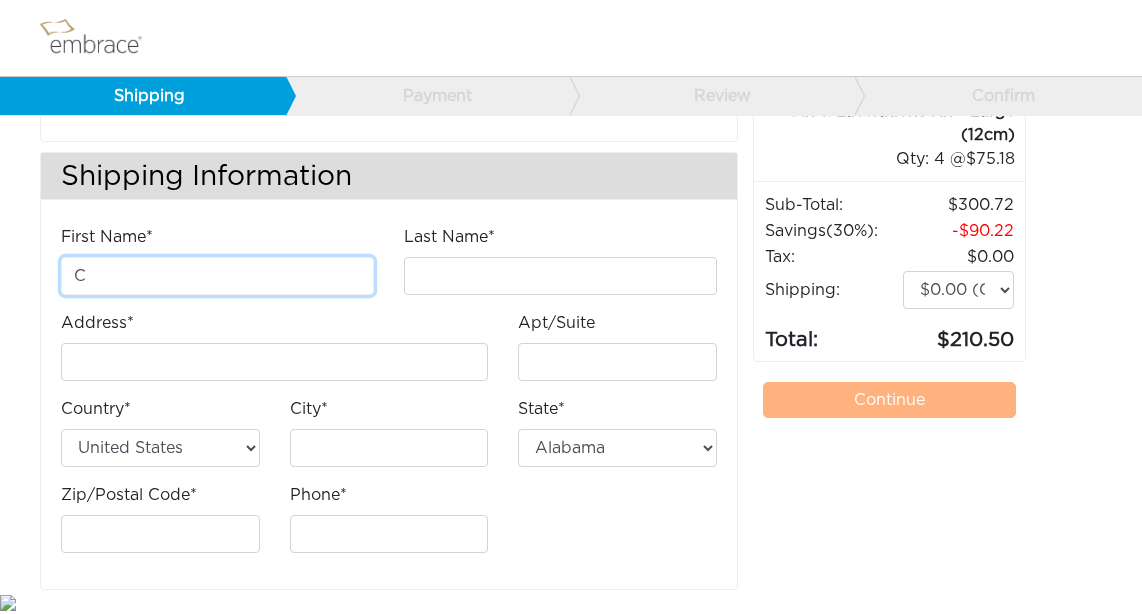 type on "CQ" 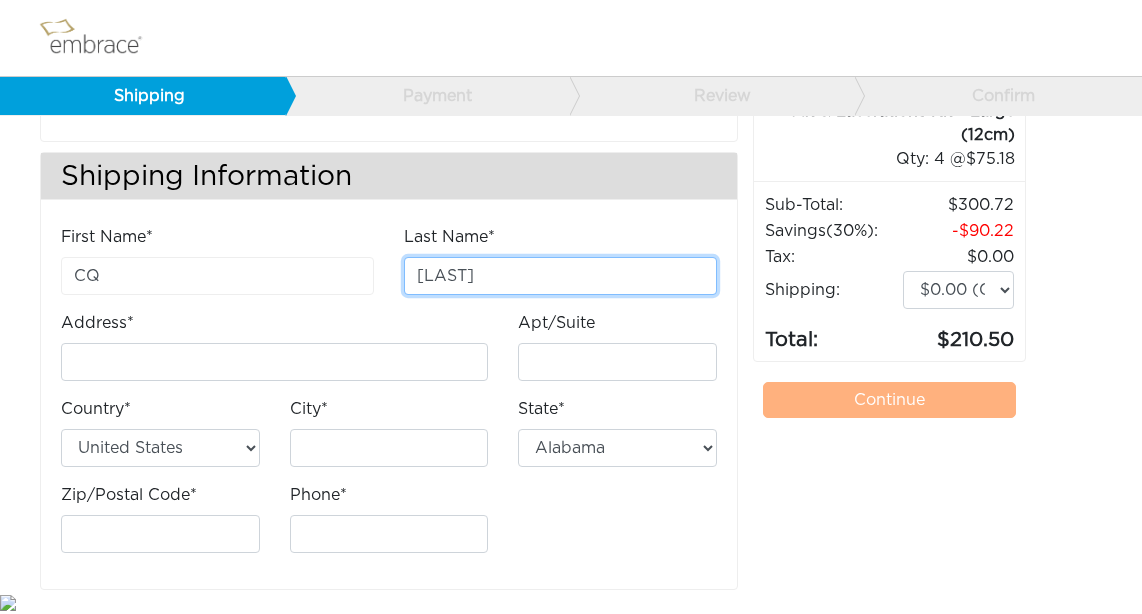 type on "Quintana" 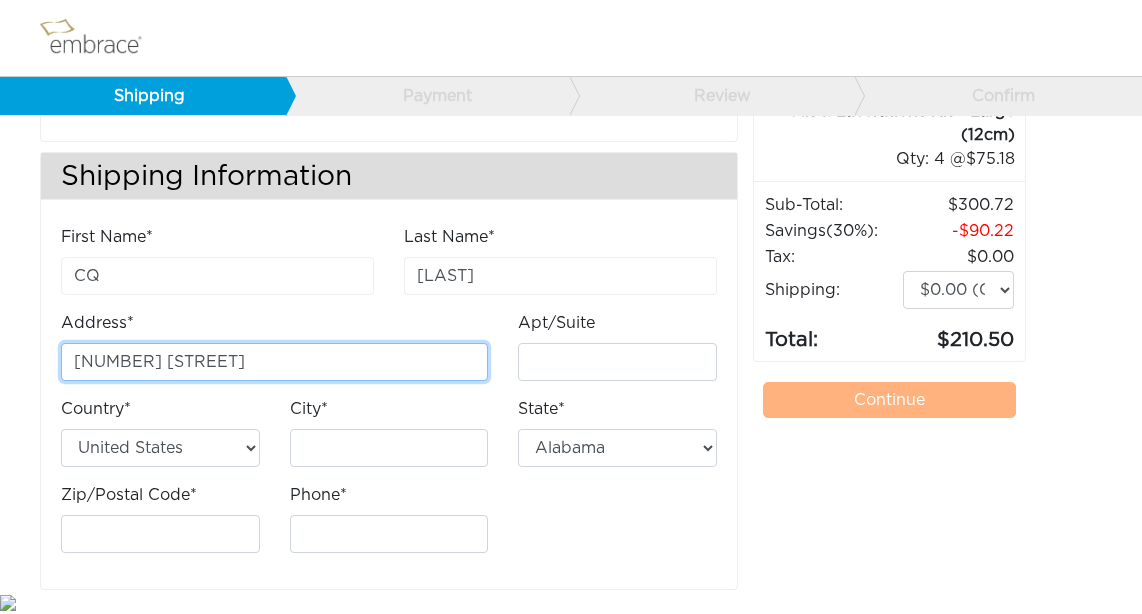 type on "[NUMBER] [STREET]" 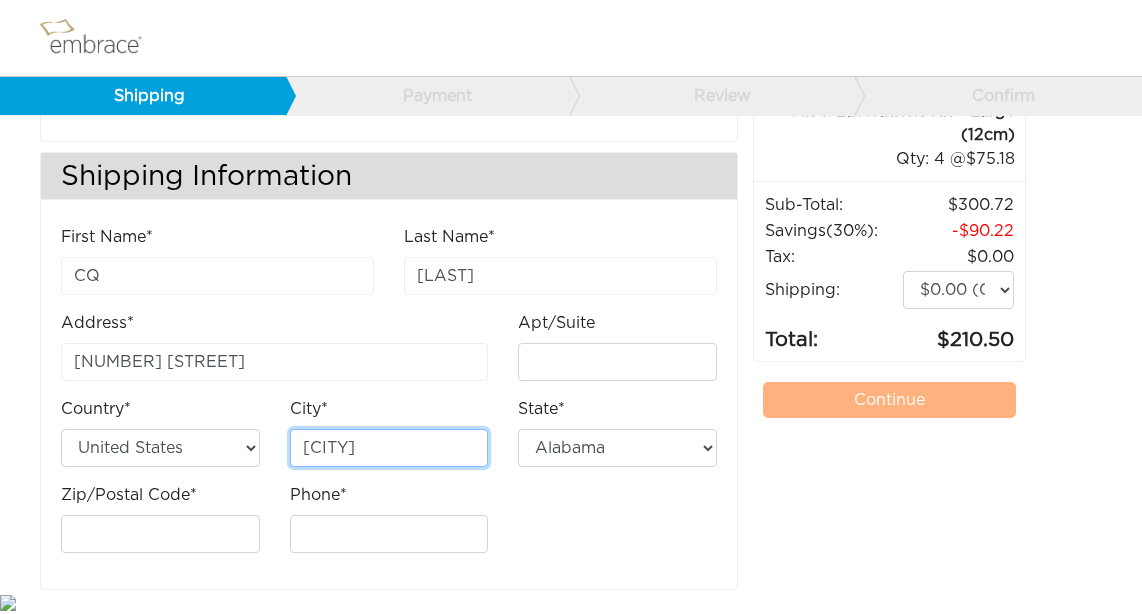type on "Brooklyn" 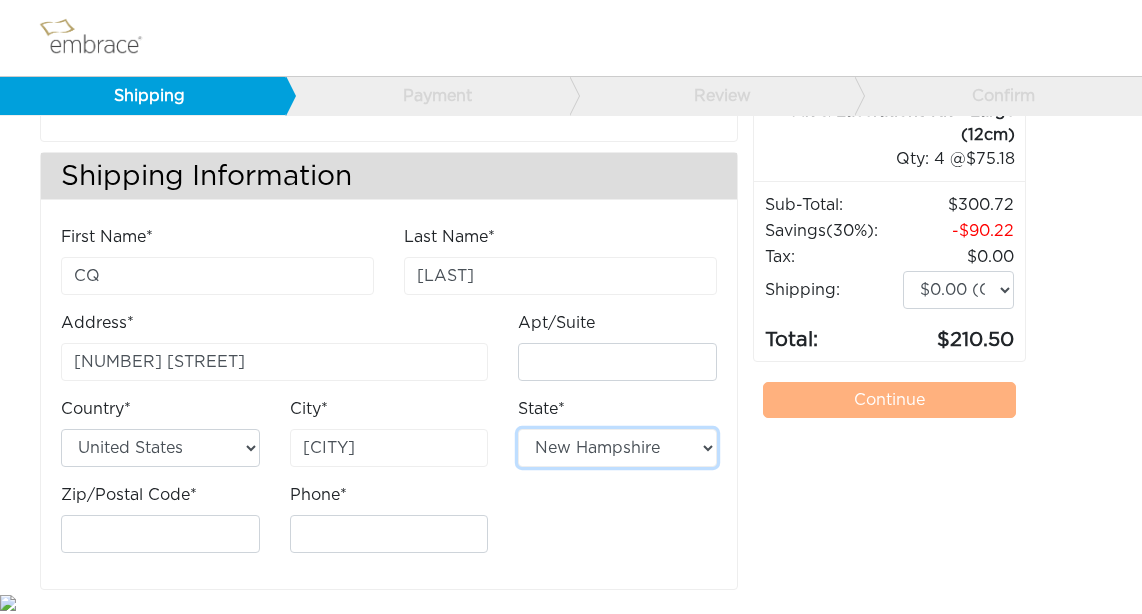 click on "Alabama  Alaska  Arizona  Arkansas  California  Colorado  Connecticut  District of Columbia  Delaware  Florida  Georgia  Hawaii  Idaho  Illinois  Indiana  Iowa  Kansas  Kentucky  Louisiana  Maine  Maryland  Massachusetts  Michigan  Minnesota  Mississippi  Missouri  Montana  Nebraska  Nevada  New Hampshire  New Jersey  New Mexico  New York  North Carolina  North Dakota  Ohio  Oklahoma  Oregon  Pennsylvania  Rhode Island  South Carolina  South Dakota  Tennessee  Texas  Utah  Vermont  Virginia  Washington  West Virginia  Wisconsin  Wyoming  American Samoa  Guam  Northern Mariana Islands  Puerto Rico  United States Minor Outlying Islands  Virgin Islands" at bounding box center [617, 448] 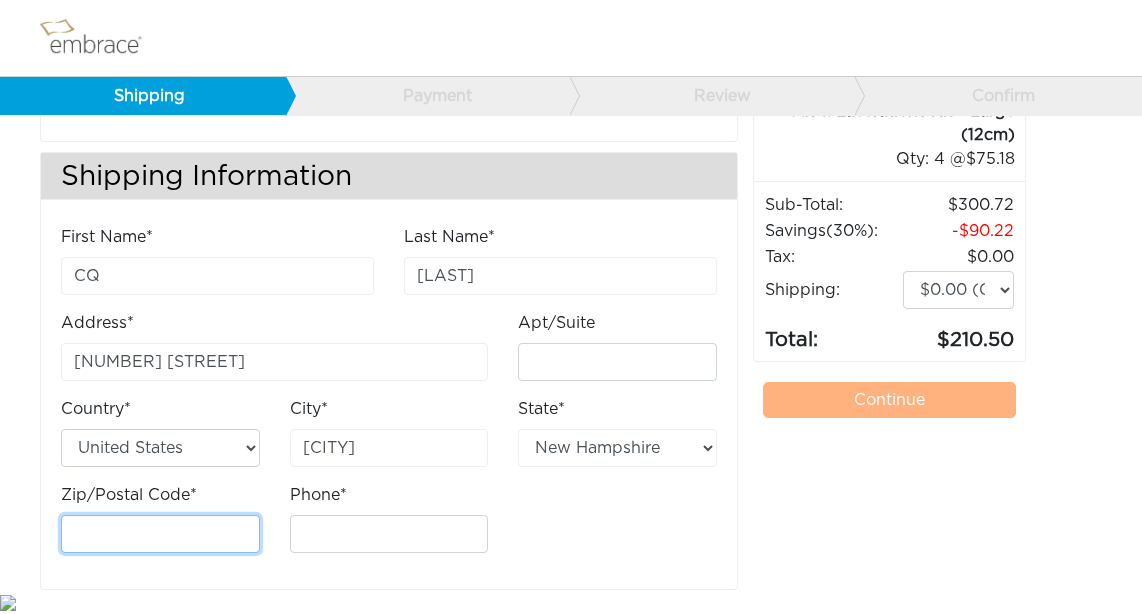 click on "Zip/Postal Code*" at bounding box center [160, 534] 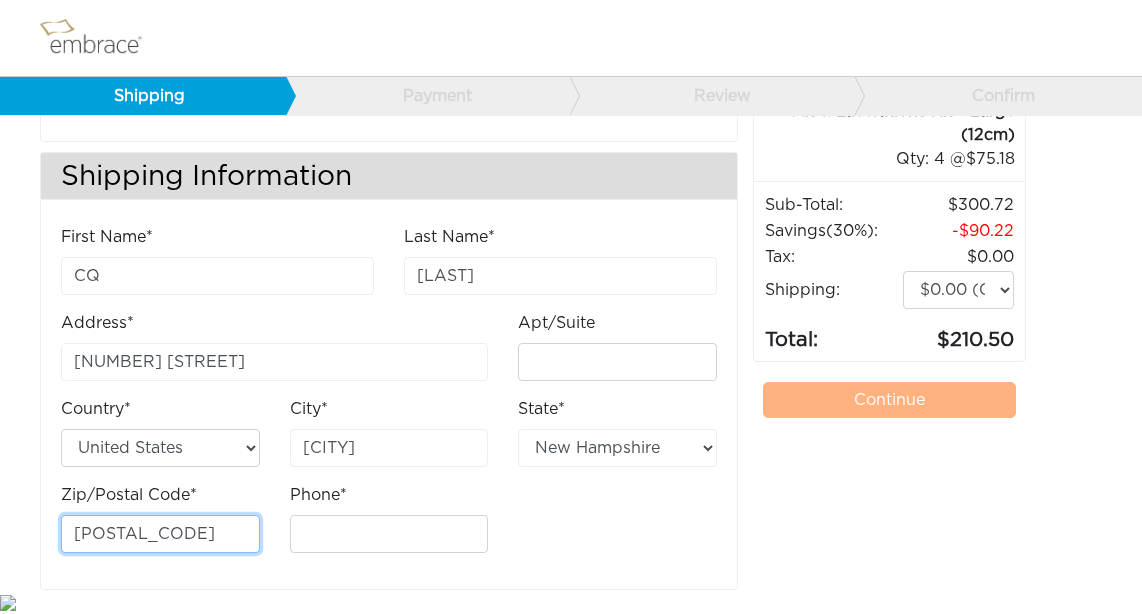 type on "11207" 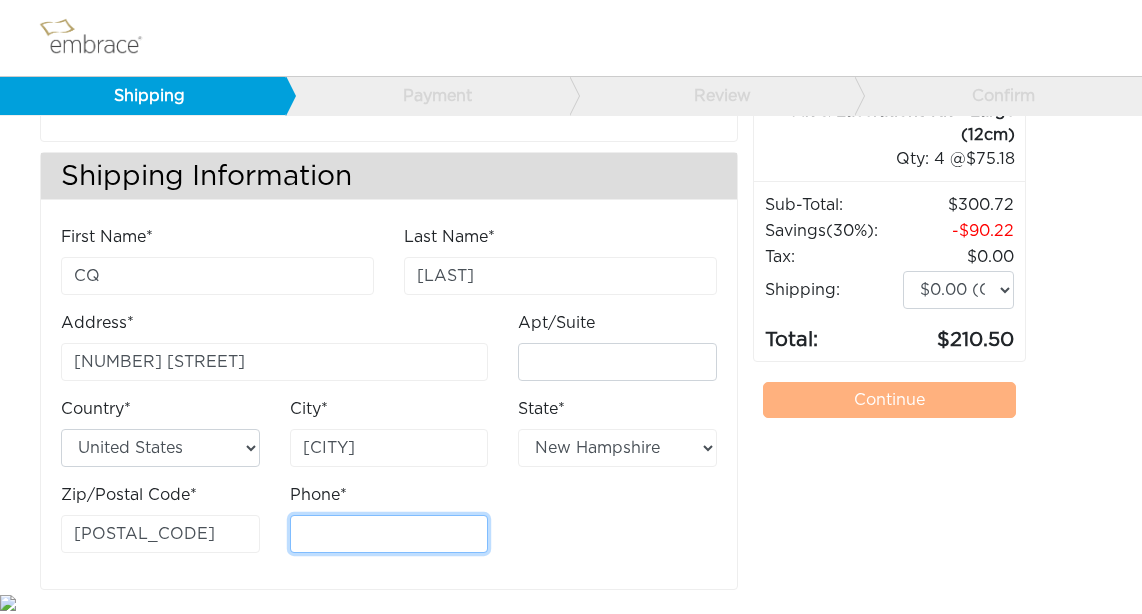 type on "0" 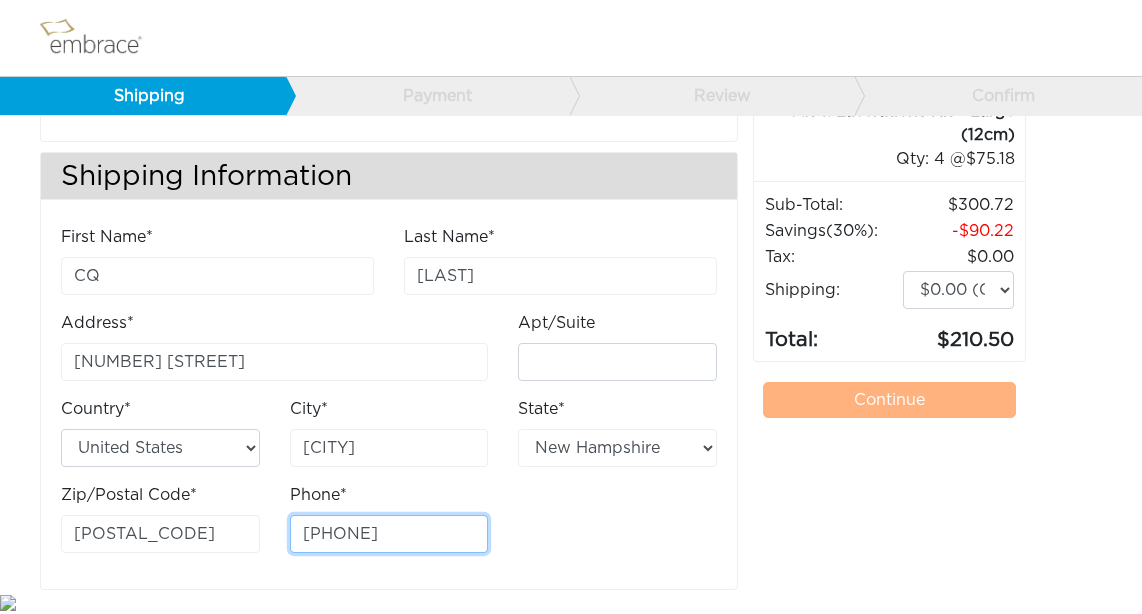 type on "5049317154" 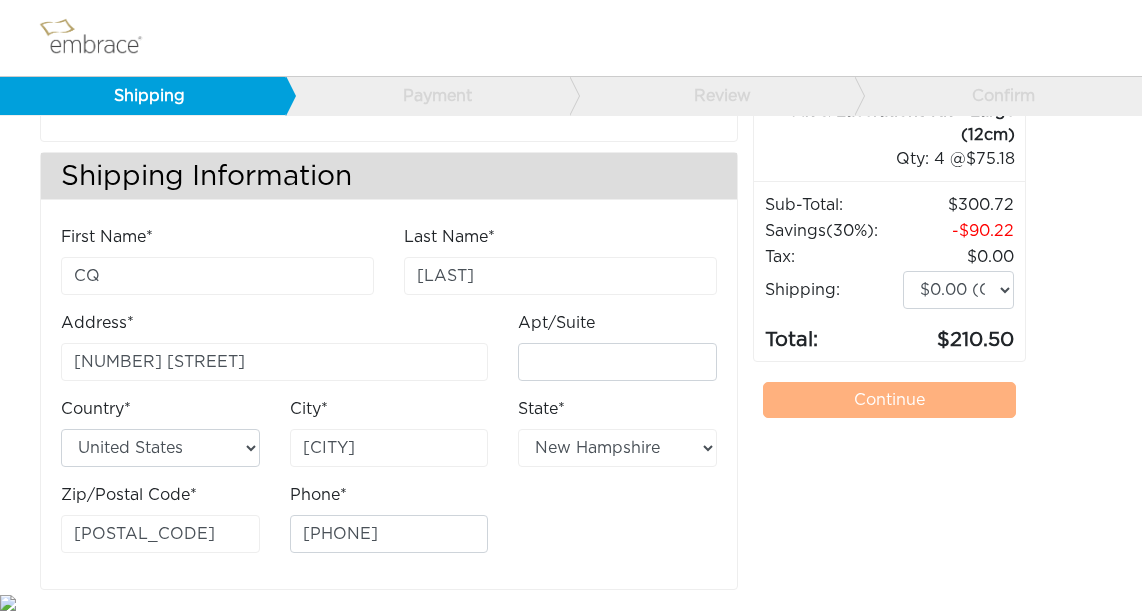 click on "First Name*
CQ
Last Name*
Quintana
Address*
173 Warwick Street
Apt/Suite Country*" at bounding box center [389, 407] 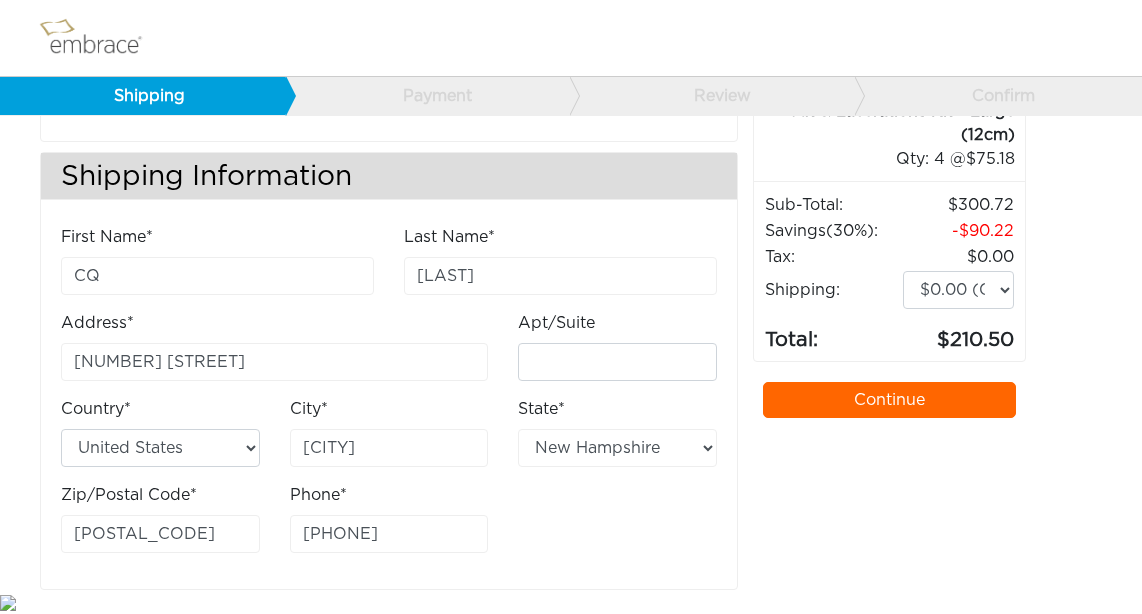 click on "Continue" at bounding box center (889, 400) 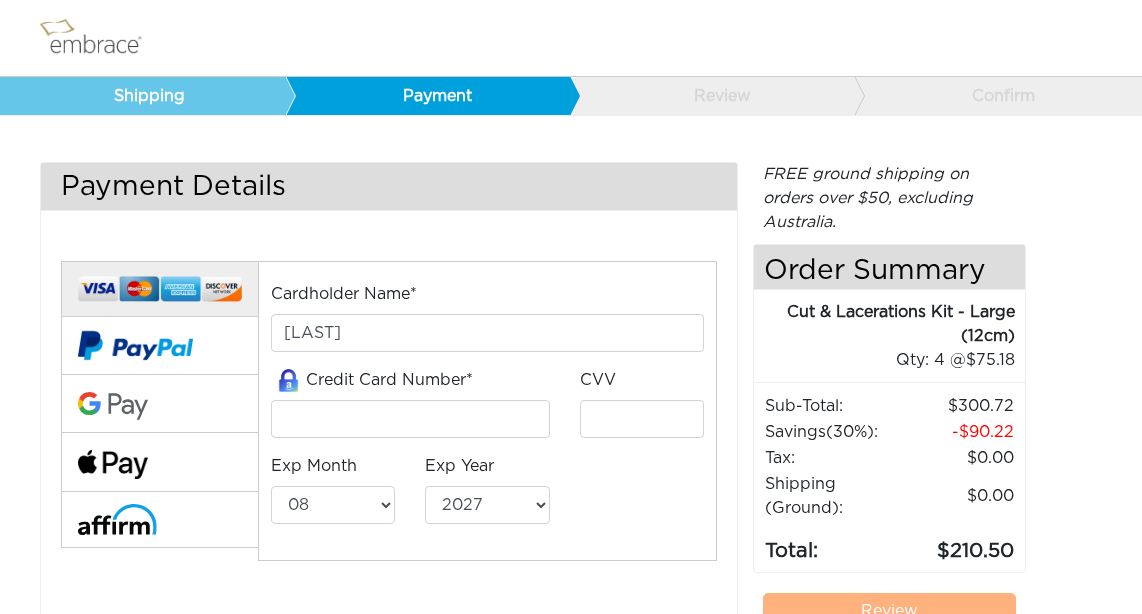 select on "8" 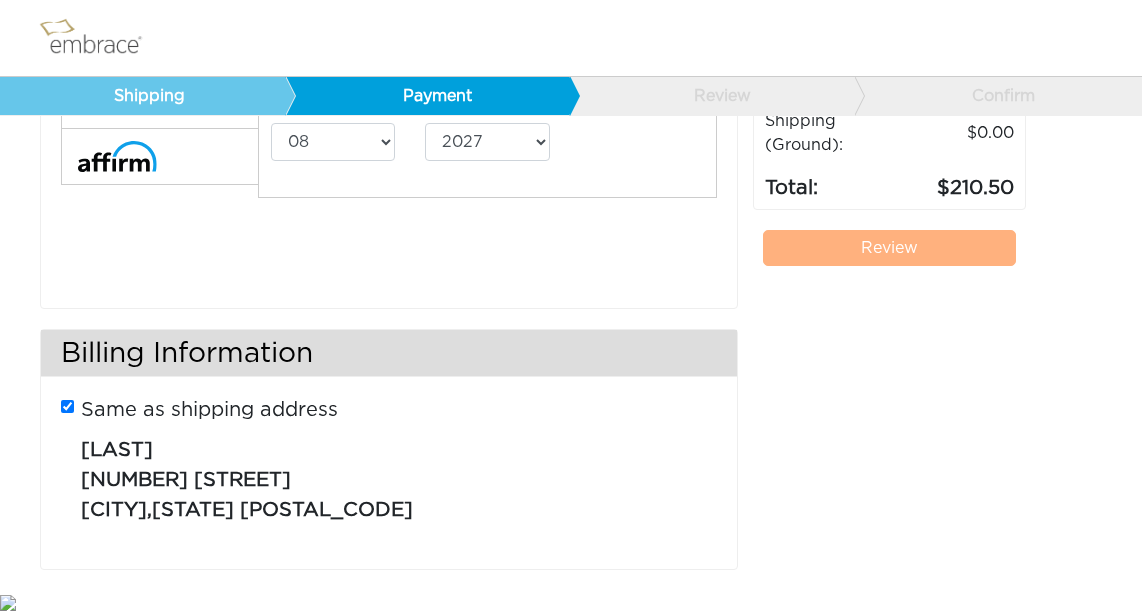 scroll, scrollTop: 0, scrollLeft: 0, axis: both 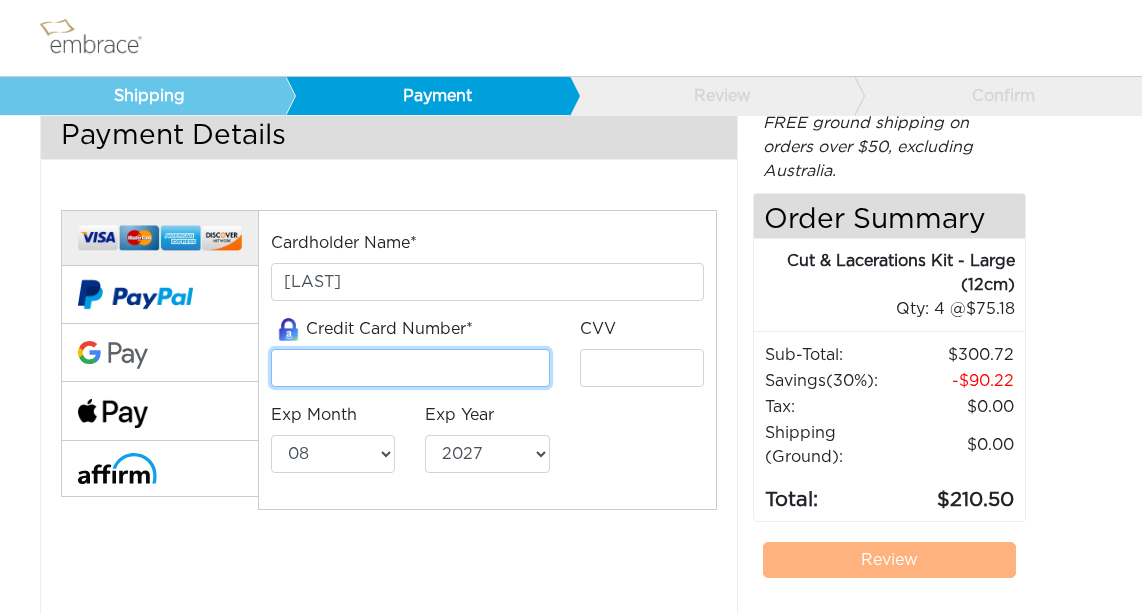 click at bounding box center [410, 368] 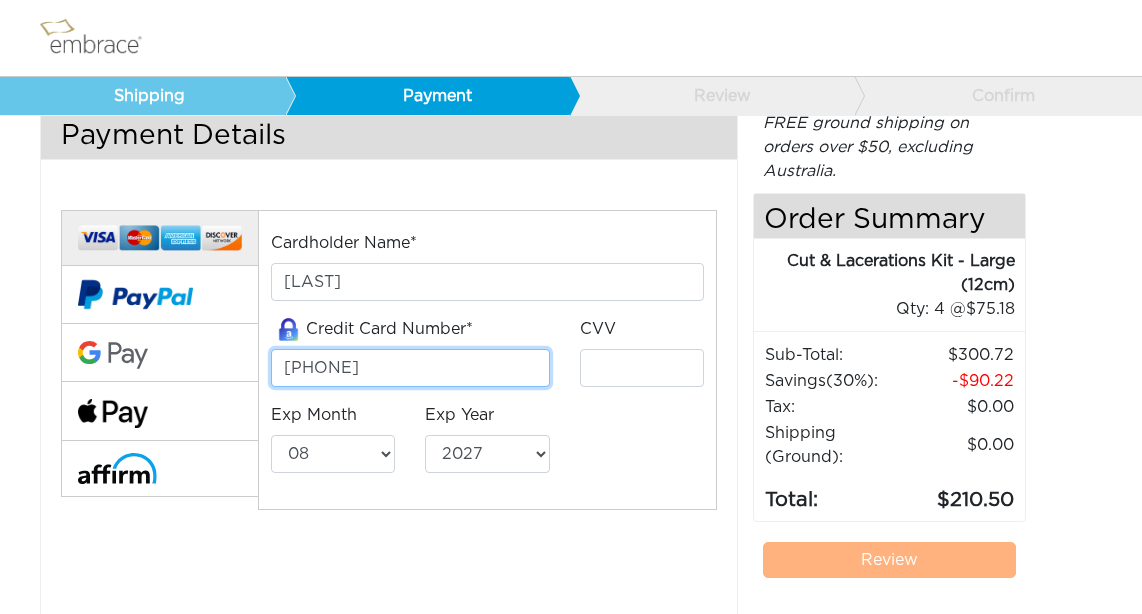 click on "552475500" at bounding box center (410, 368) 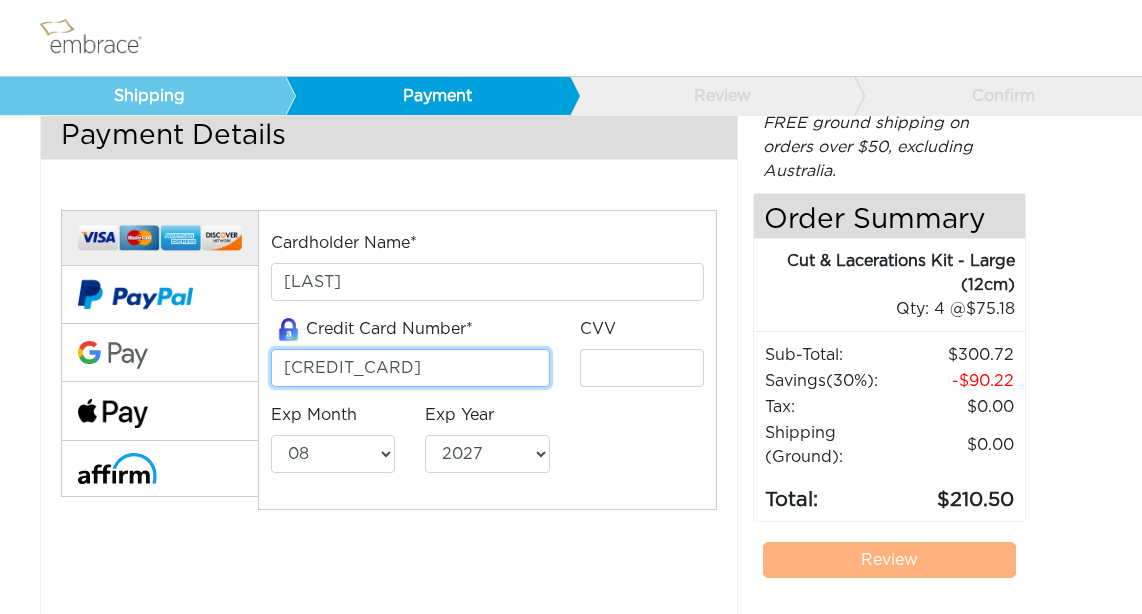 click on "5524755000146784" at bounding box center (410, 368) 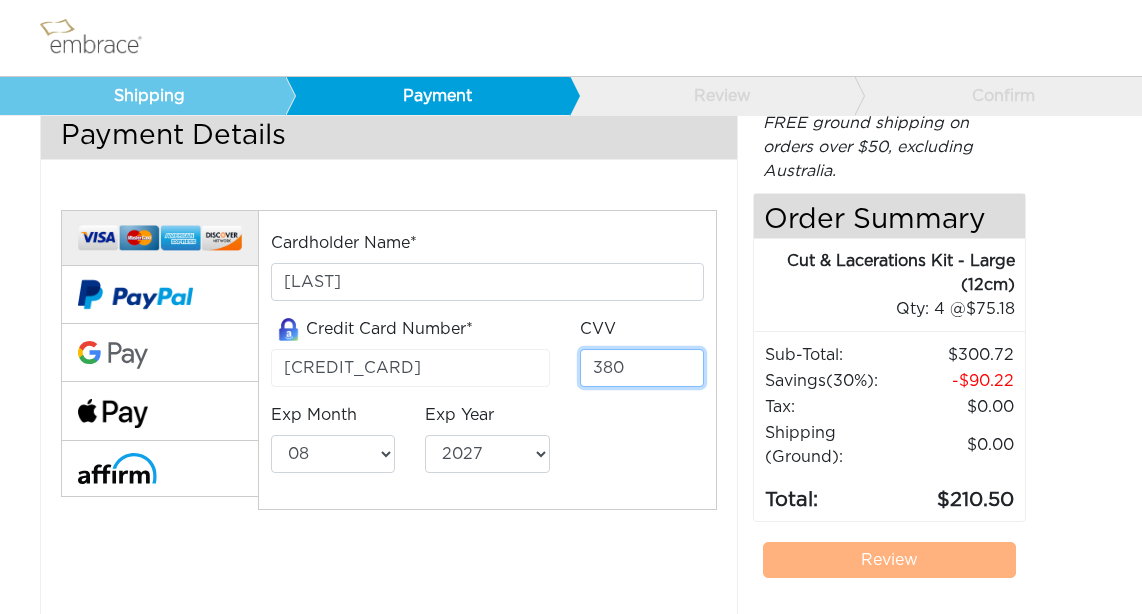 type on "380" 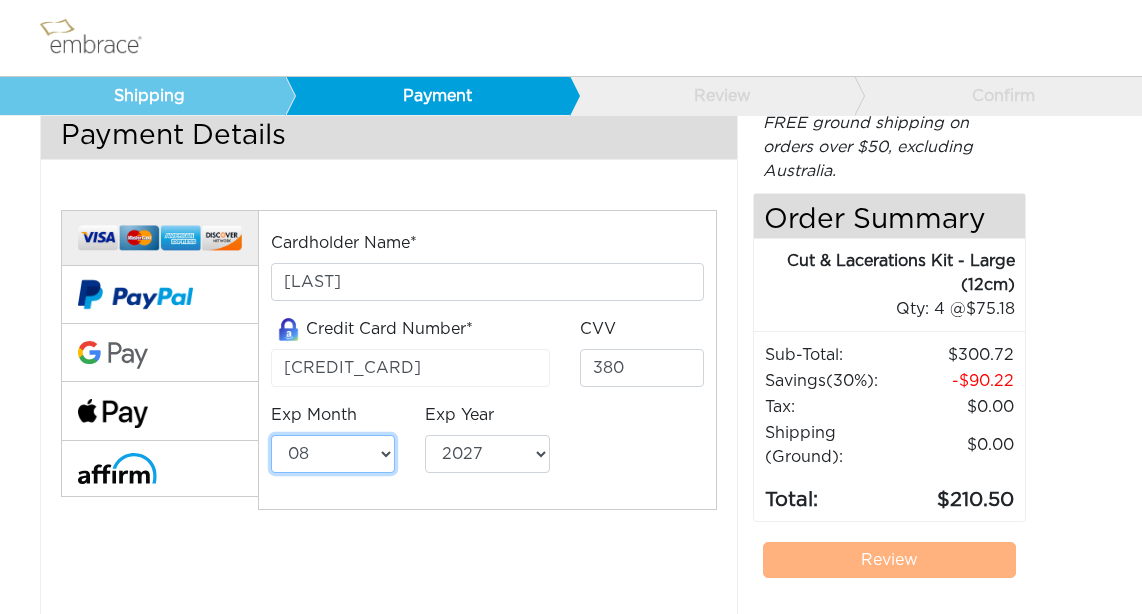 click on "01
02
03
04
05
06
07
08
09
10
11
12" at bounding box center [333, 454] 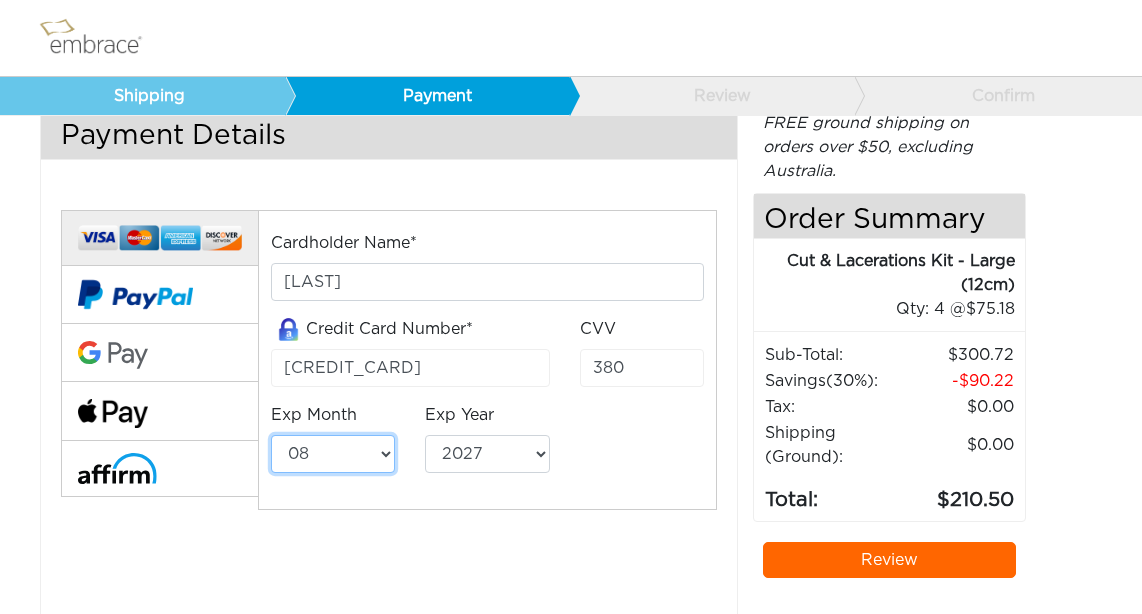 select on "3" 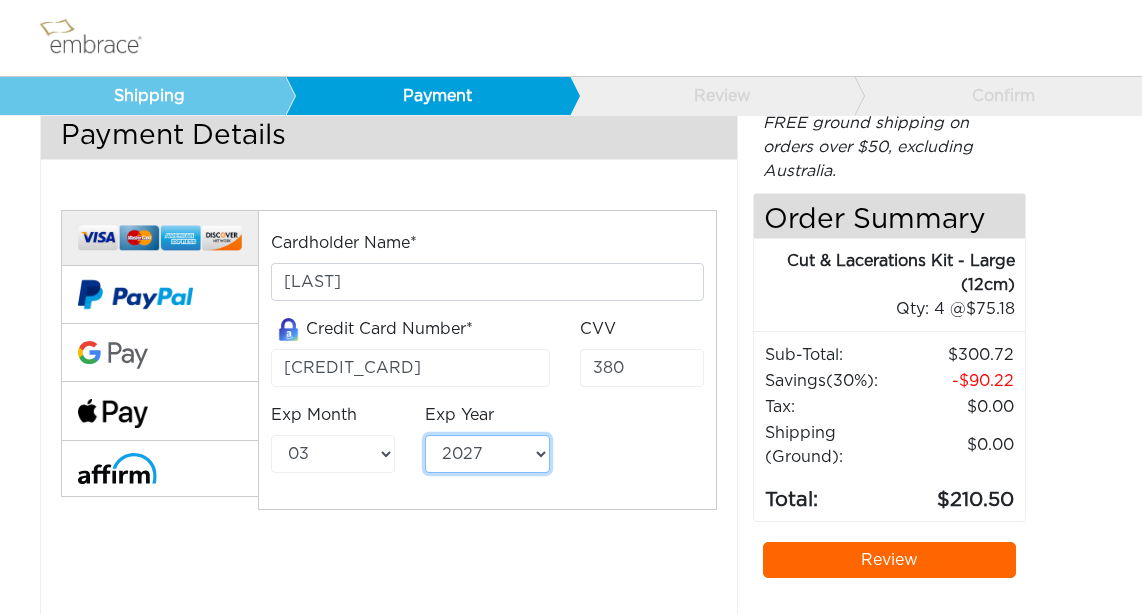 click on "2025 2026 2027 2028 2029 2030 2031 2032 2033 2034 2035 2036 2037 2038 2039" at bounding box center [487, 454] 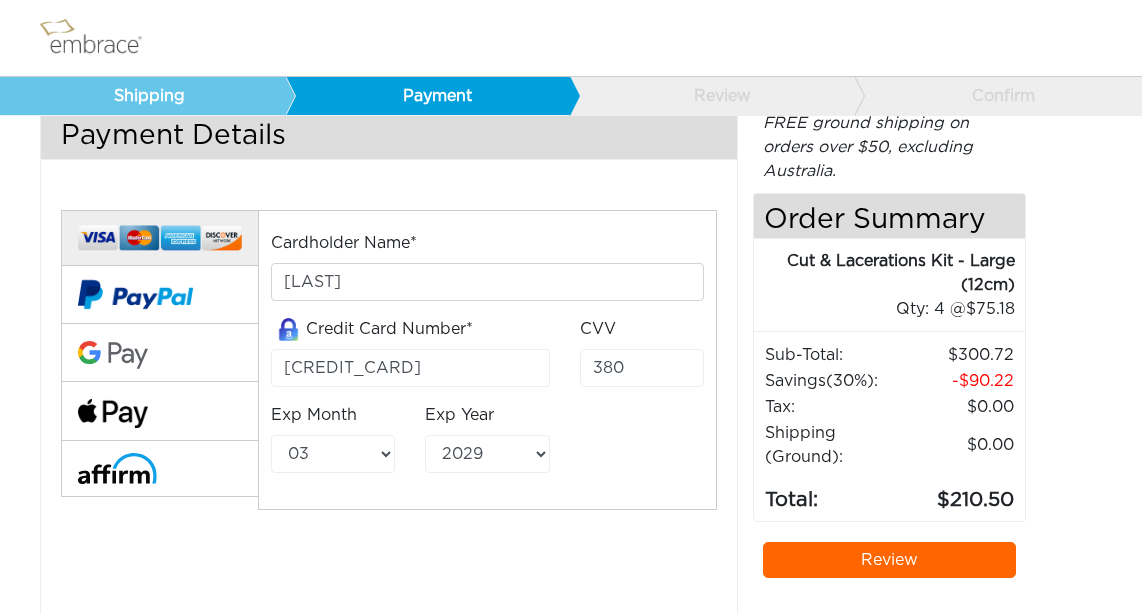 click on "Cardholder Name*
CQ Quintana
Credit Card Number*
5524755001467849
CVV
380" at bounding box center (487, 360) 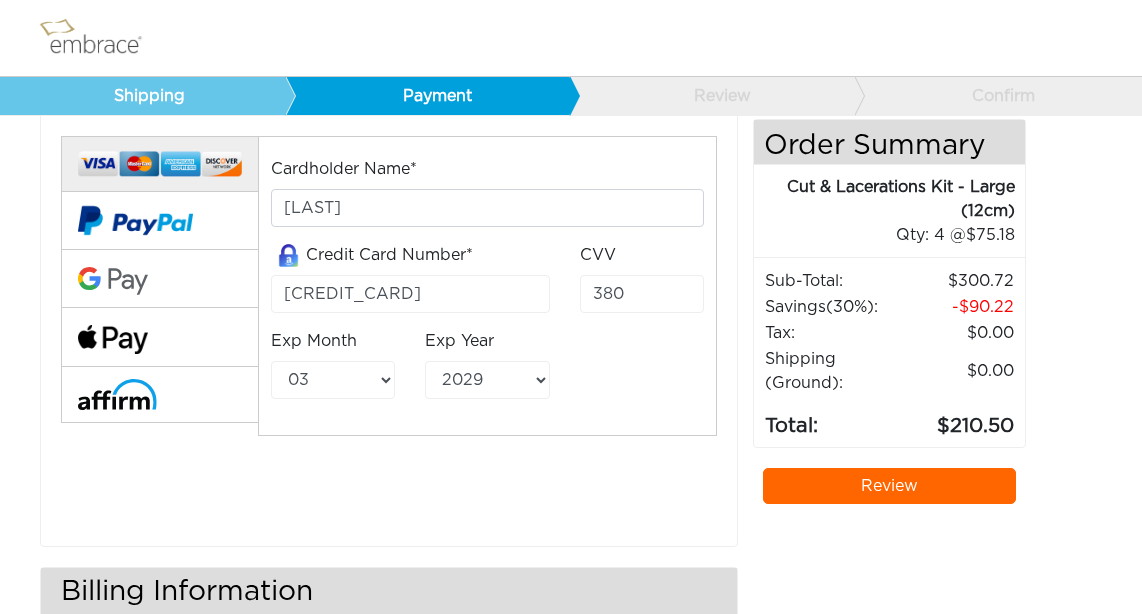 scroll, scrollTop: 130, scrollLeft: 0, axis: vertical 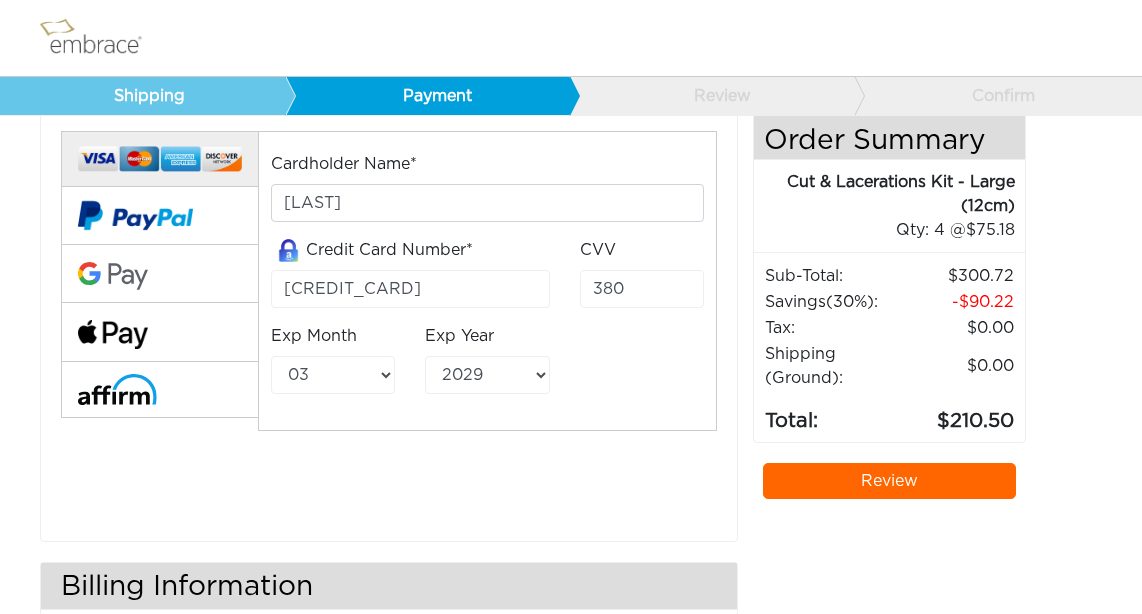 click on "Review" at bounding box center [889, 481] 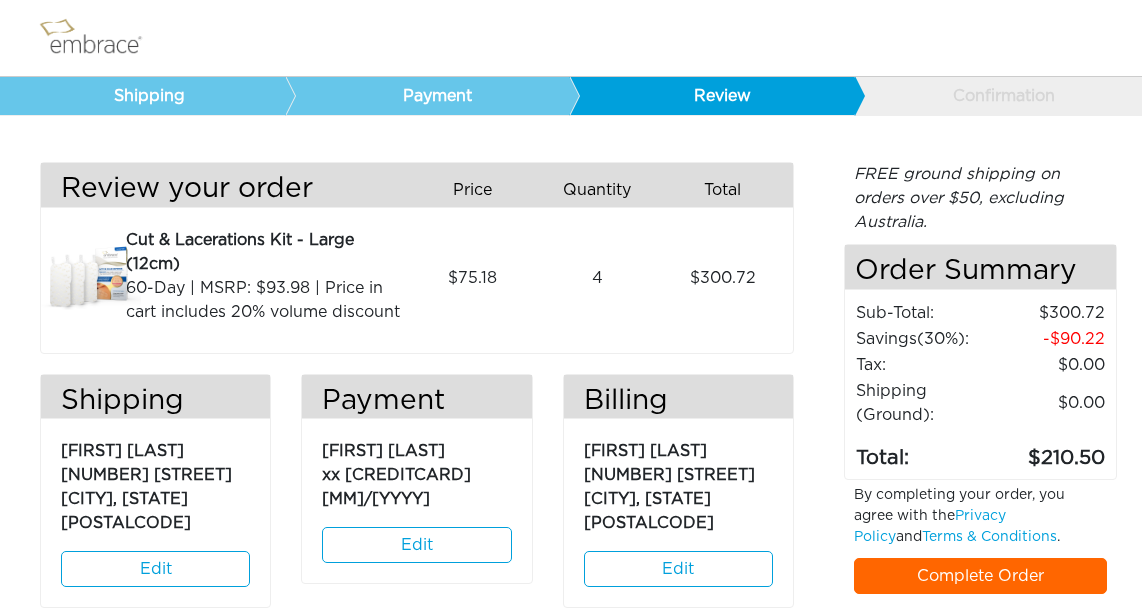 scroll, scrollTop: 0, scrollLeft: 0, axis: both 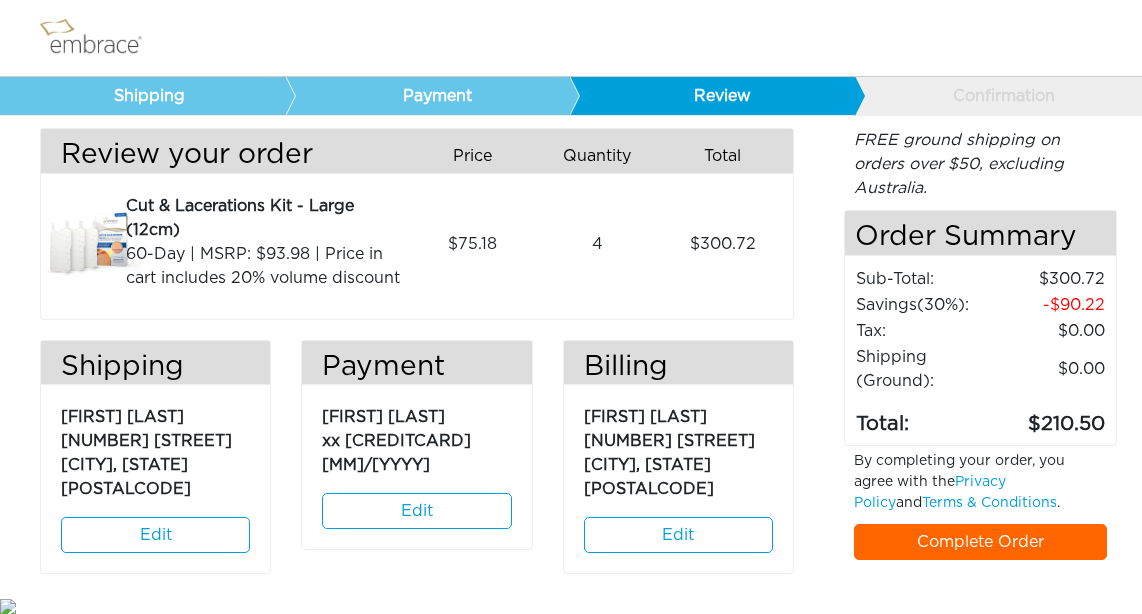 click on "Complete Order" at bounding box center (980, 542) 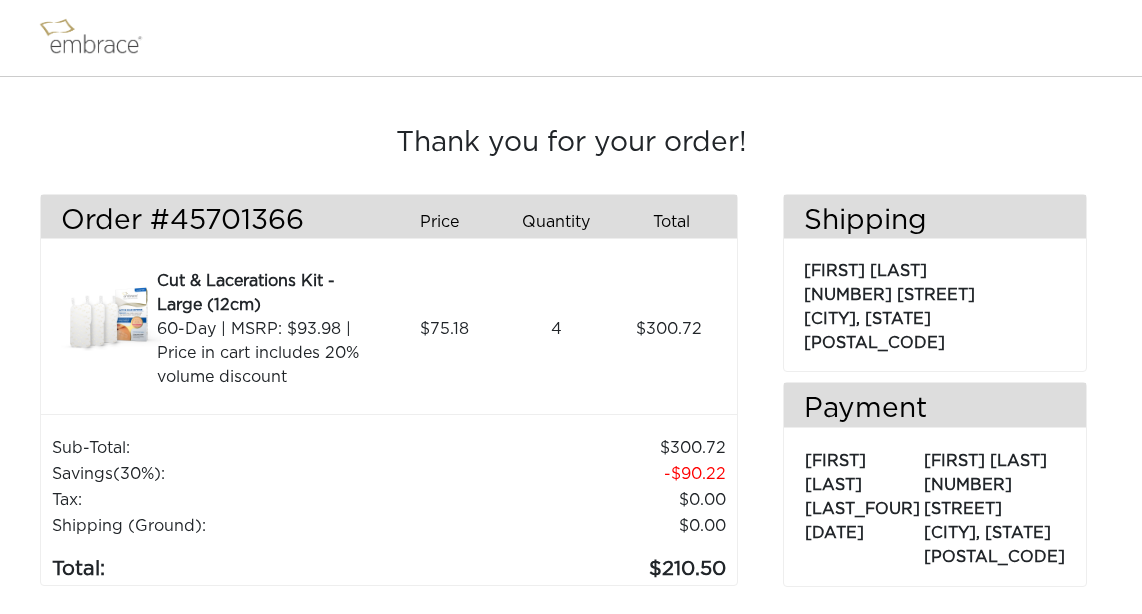 scroll, scrollTop: 0, scrollLeft: 0, axis: both 